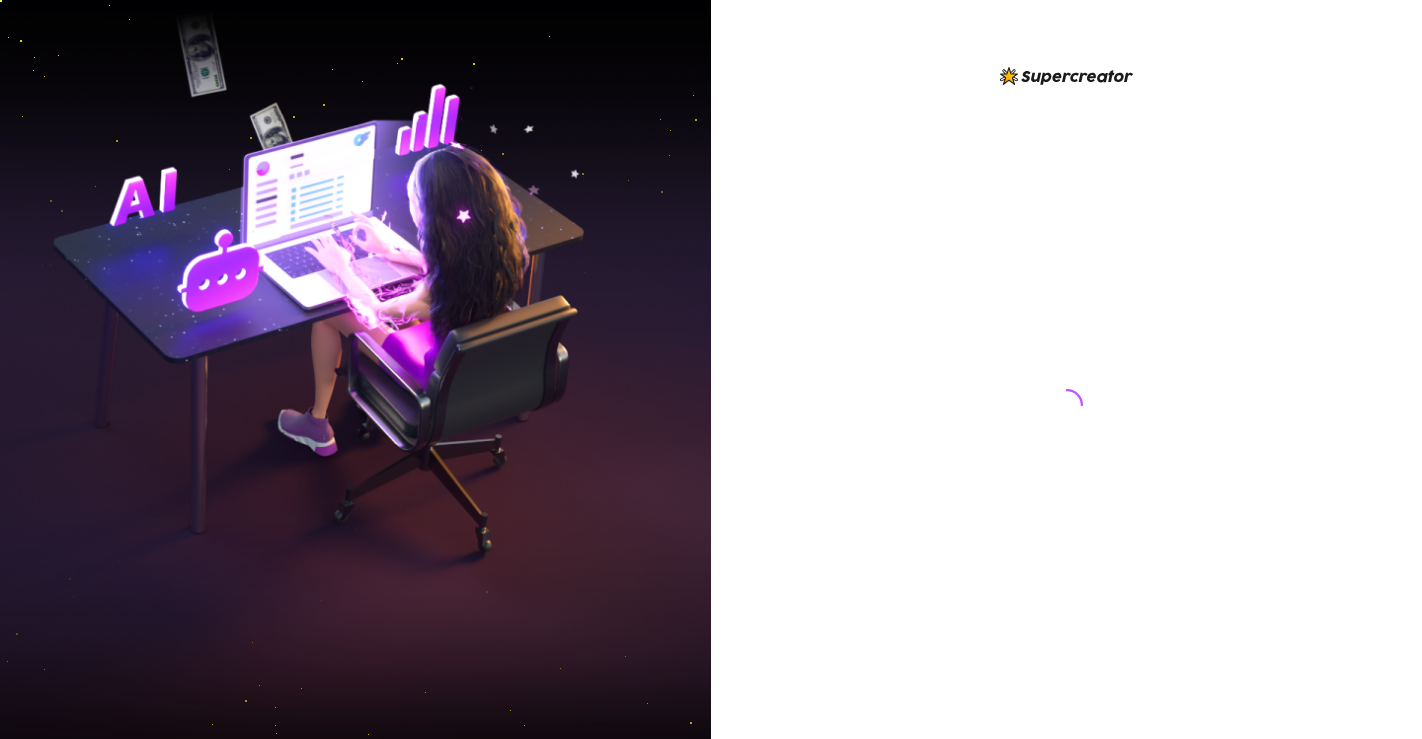 scroll, scrollTop: 0, scrollLeft: 0, axis: both 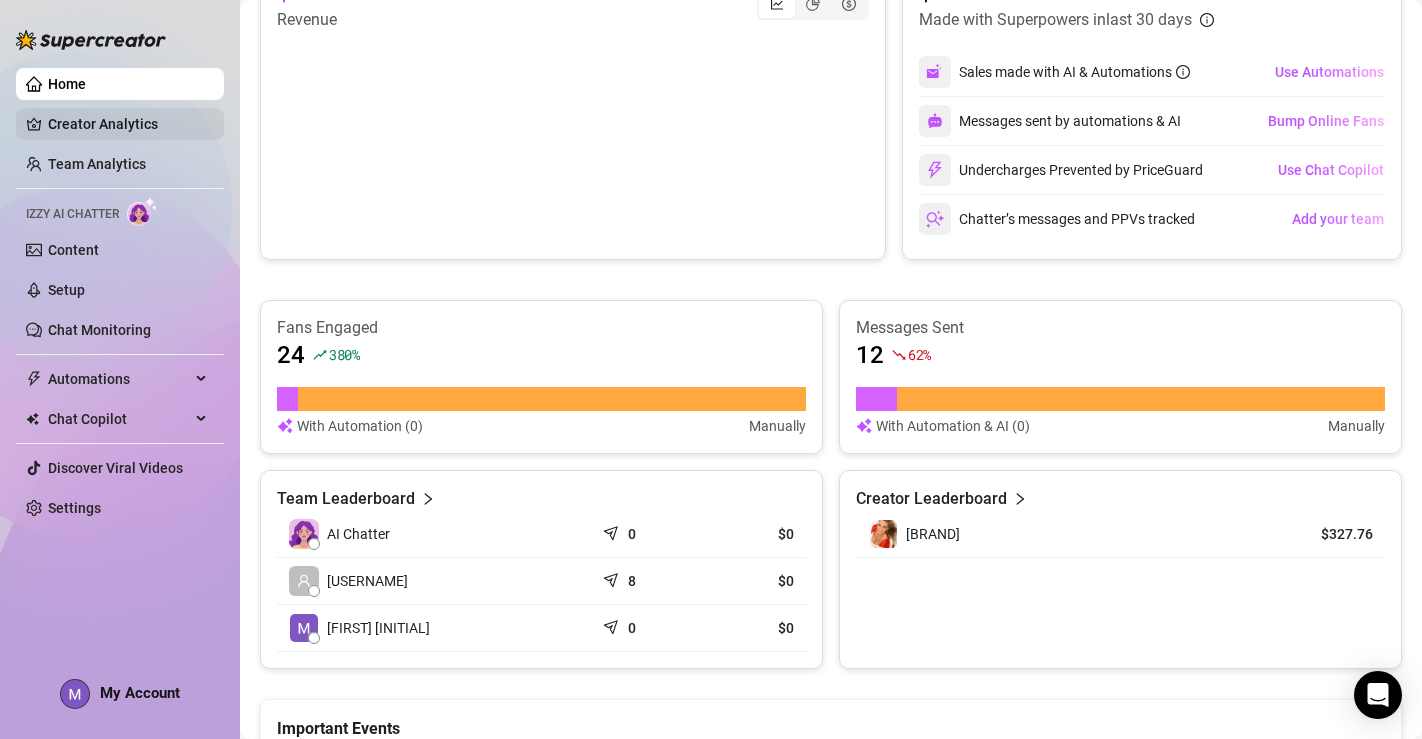 click on "Creator Analytics" at bounding box center (128, 124) 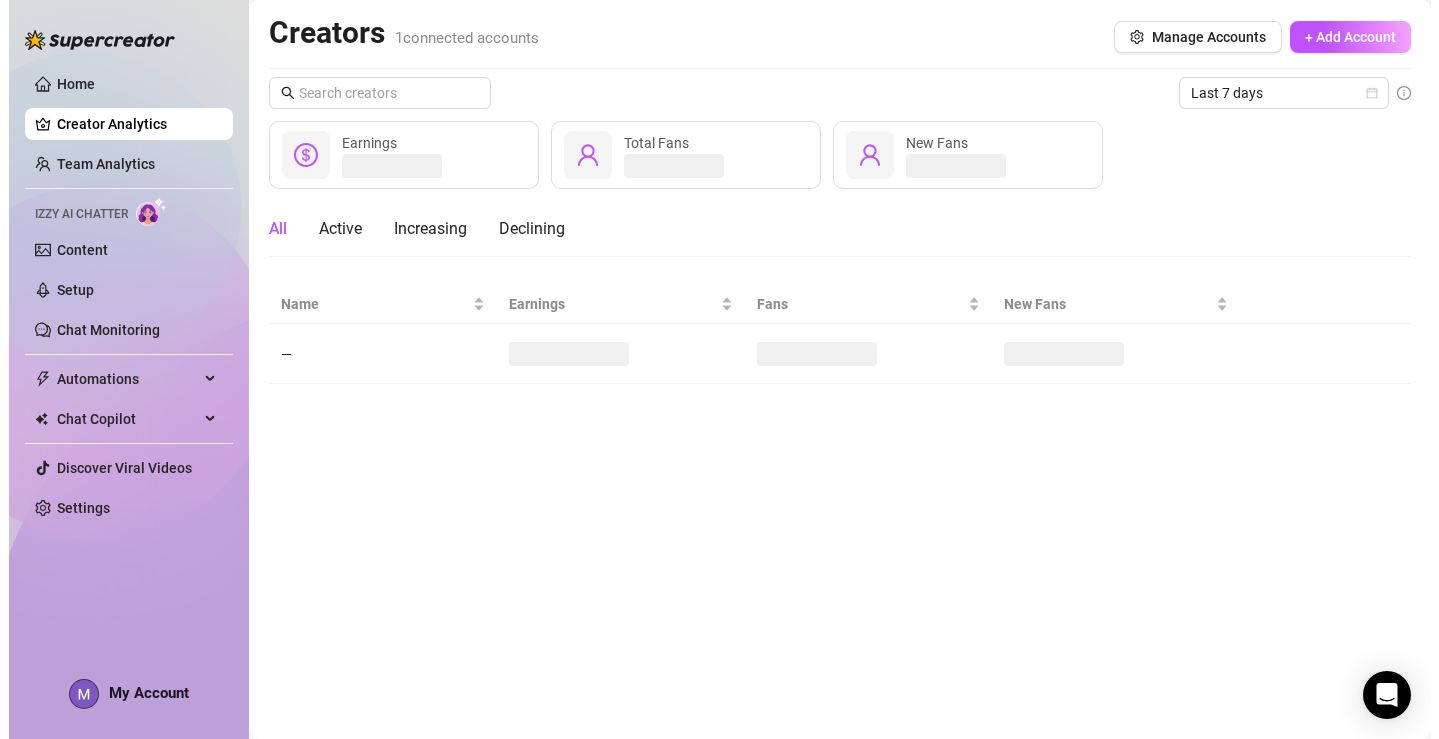 scroll, scrollTop: 0, scrollLeft: 0, axis: both 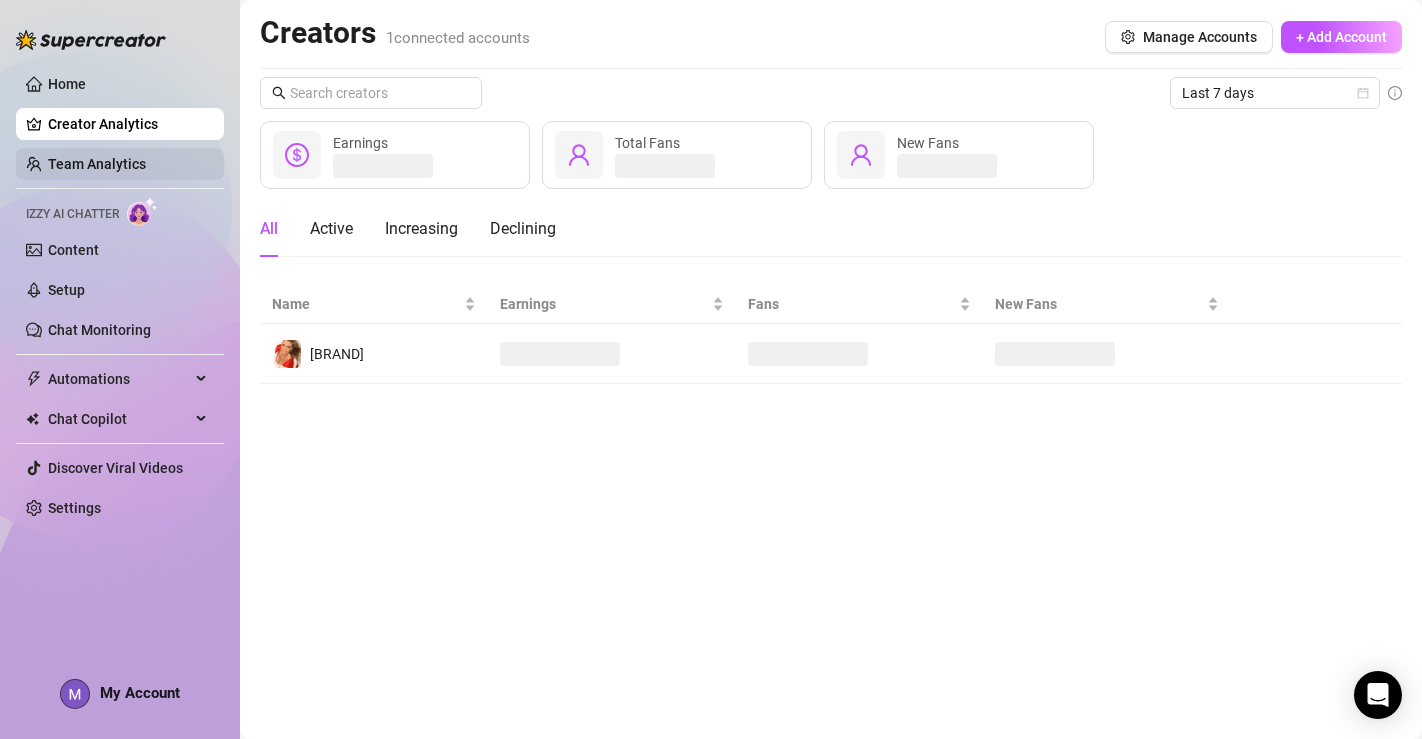 click on "Team Analytics" at bounding box center (97, 164) 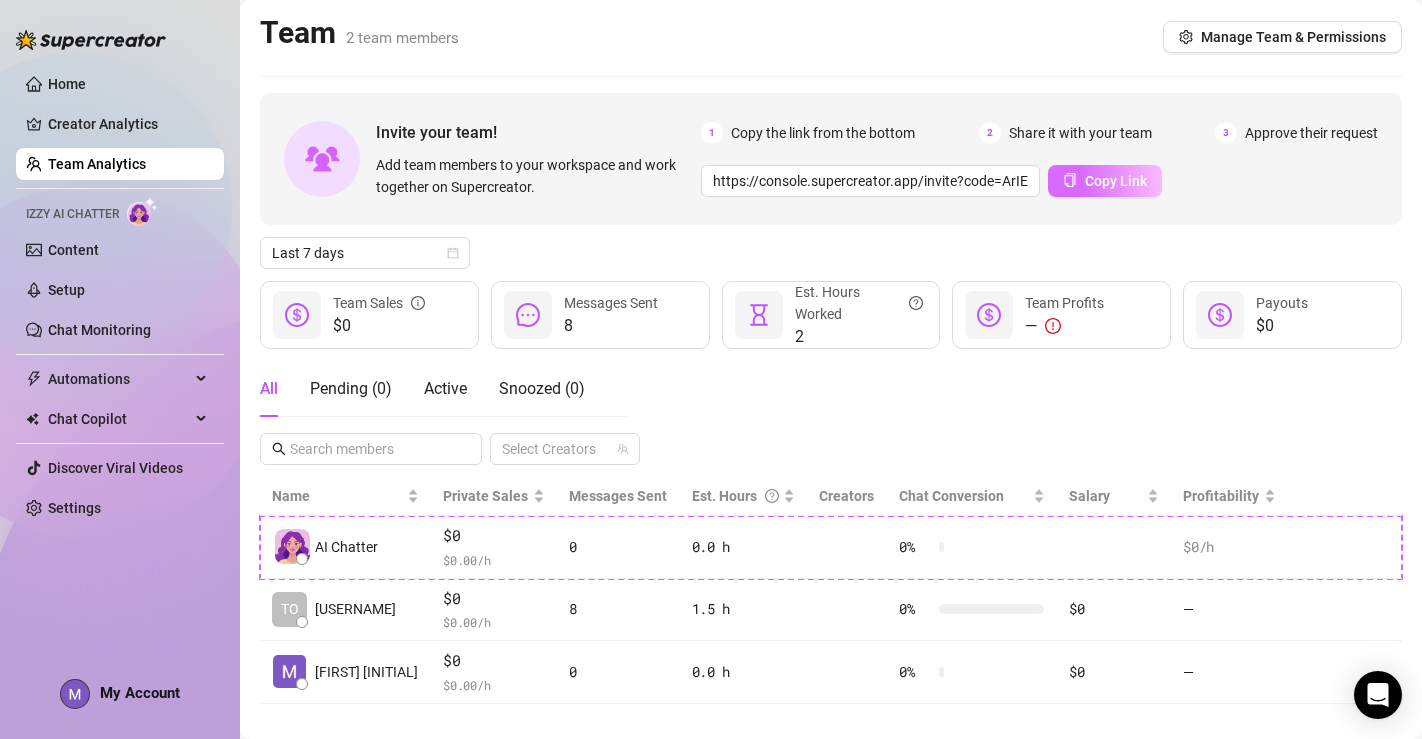 click on "Copy Link" at bounding box center (1105, 181) 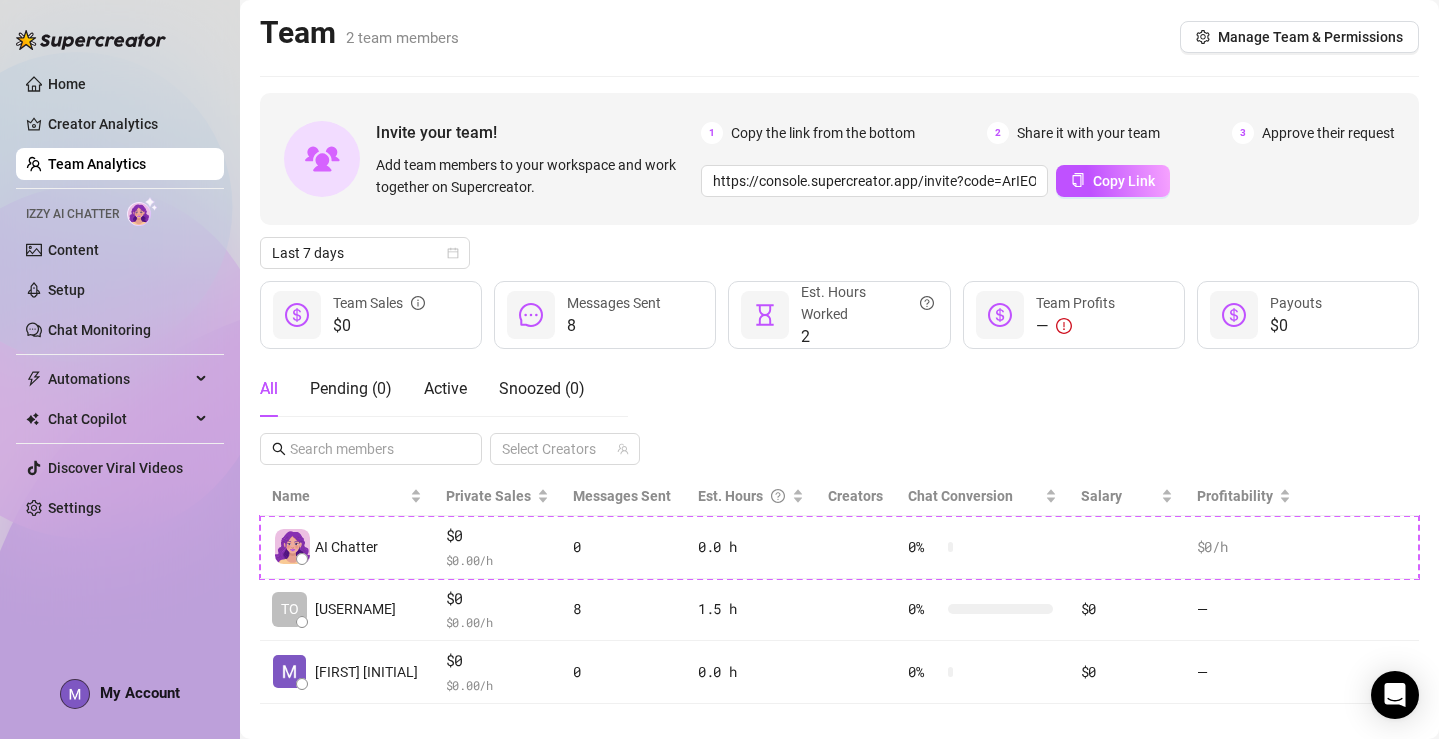click on "Approve their request" at bounding box center (1328, 133) 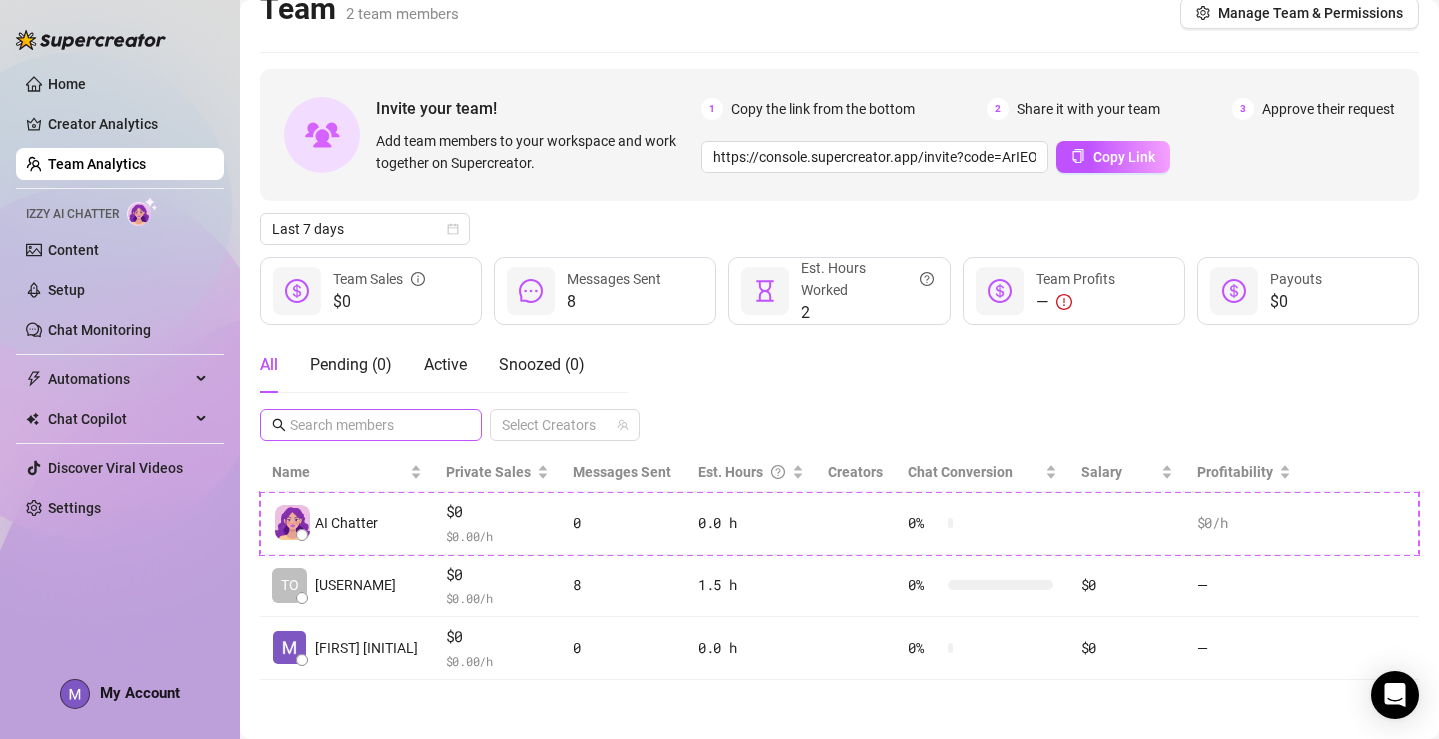 scroll, scrollTop: 23, scrollLeft: 0, axis: vertical 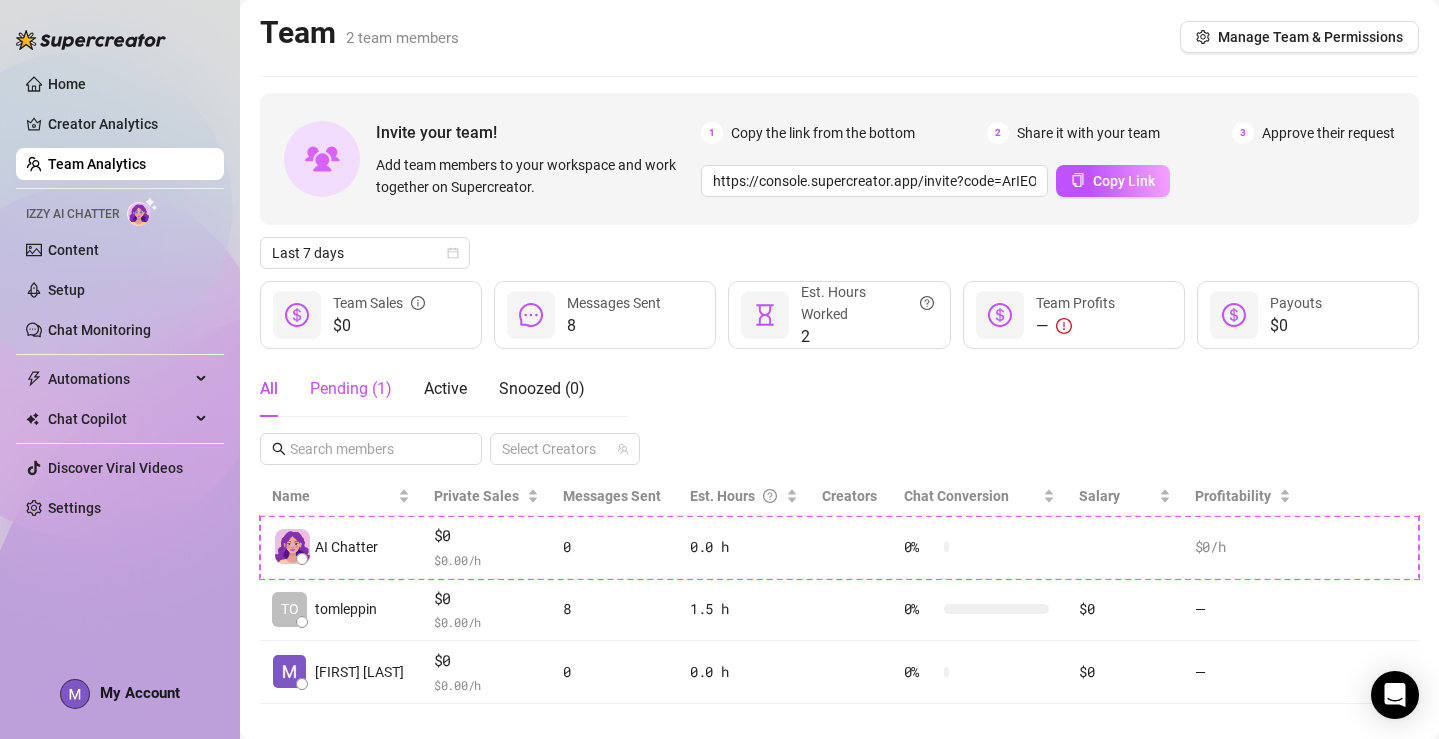 click on "Pending ( 1 )" at bounding box center (351, 389) 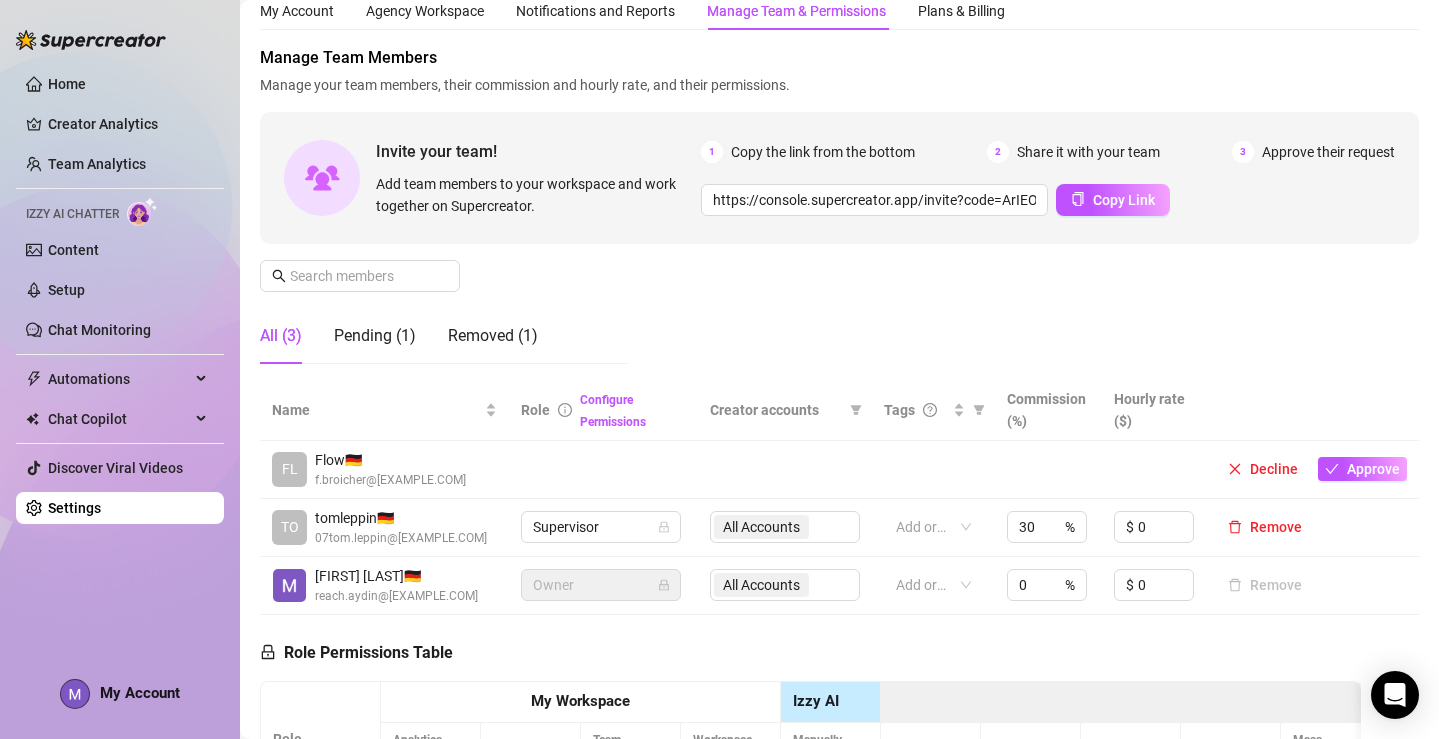 scroll, scrollTop: 72, scrollLeft: 0, axis: vertical 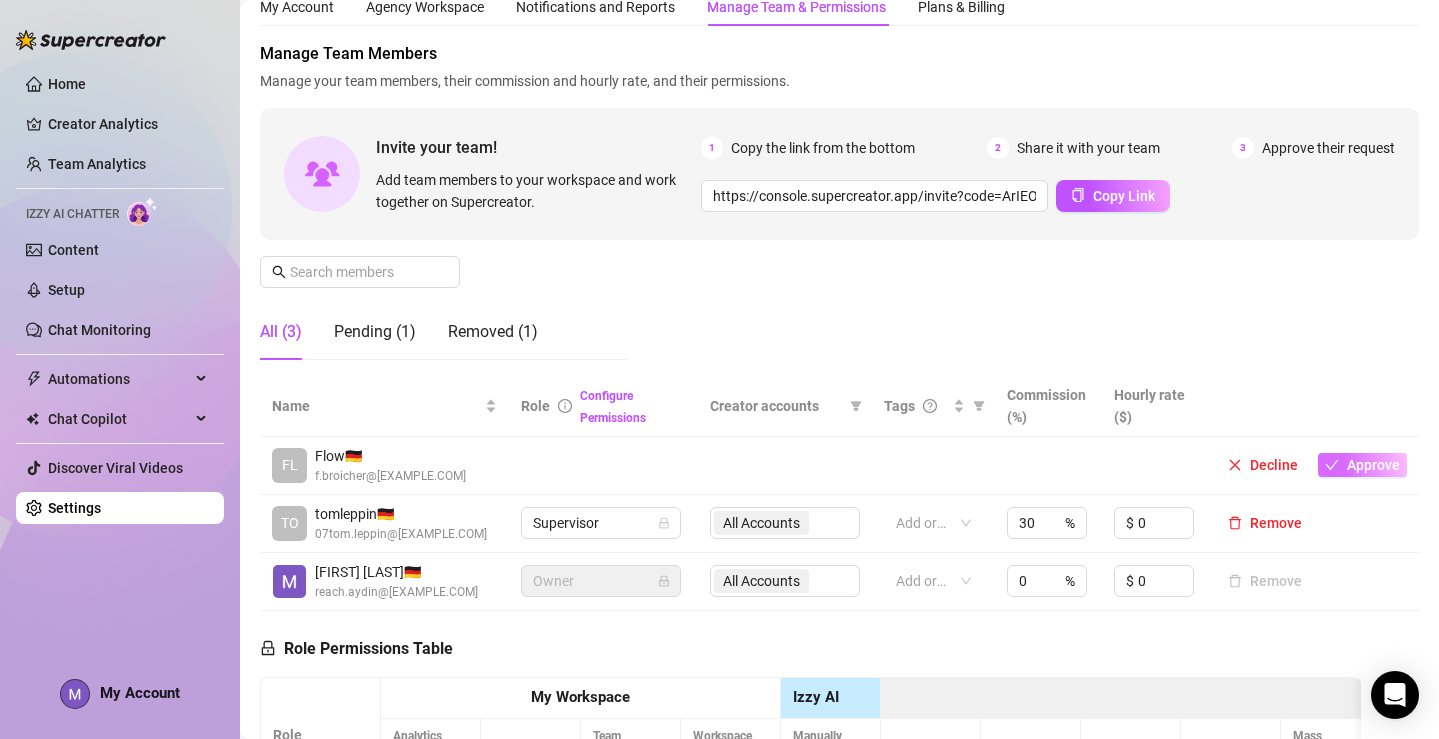 click on "Approve" at bounding box center (1373, 465) 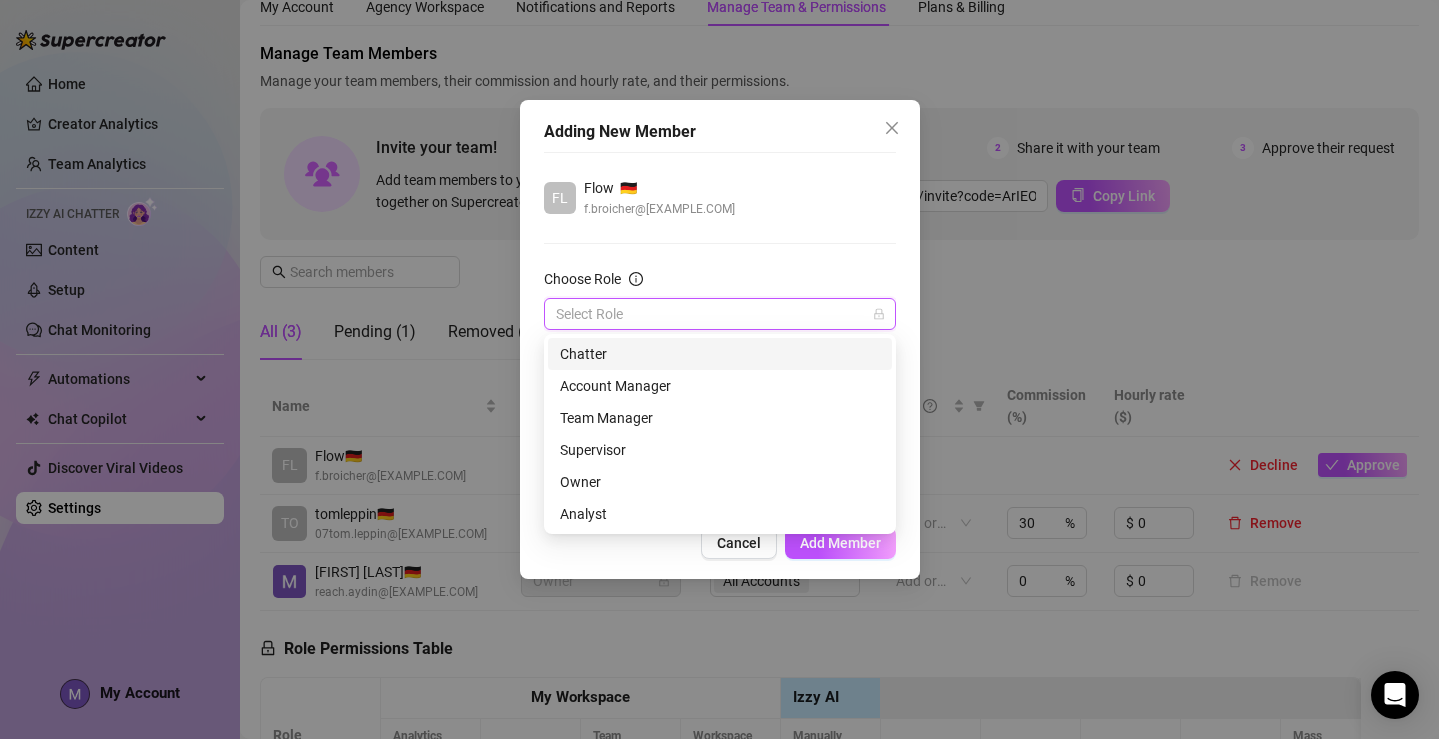 click on "Choose Role" at bounding box center (711, 314) 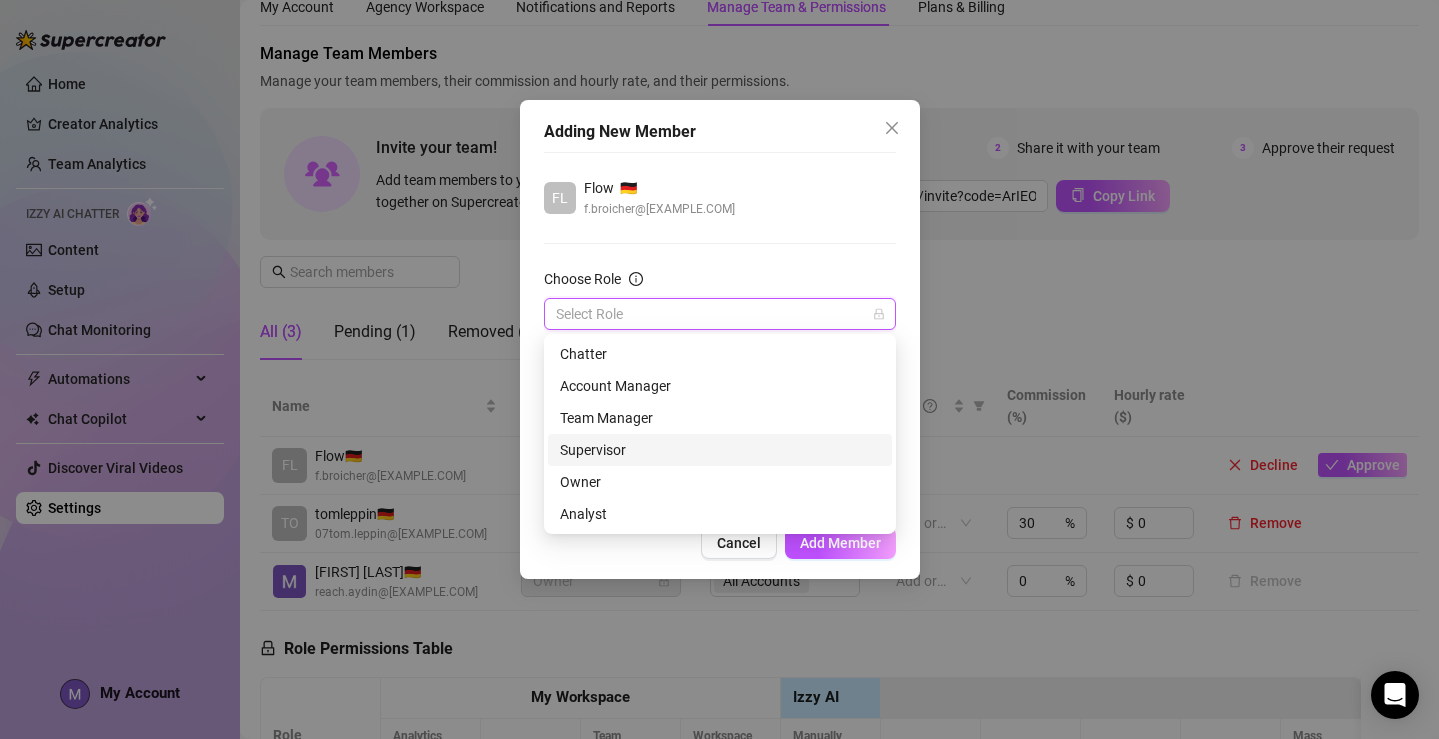 click on "Supervisor" at bounding box center (720, 450) 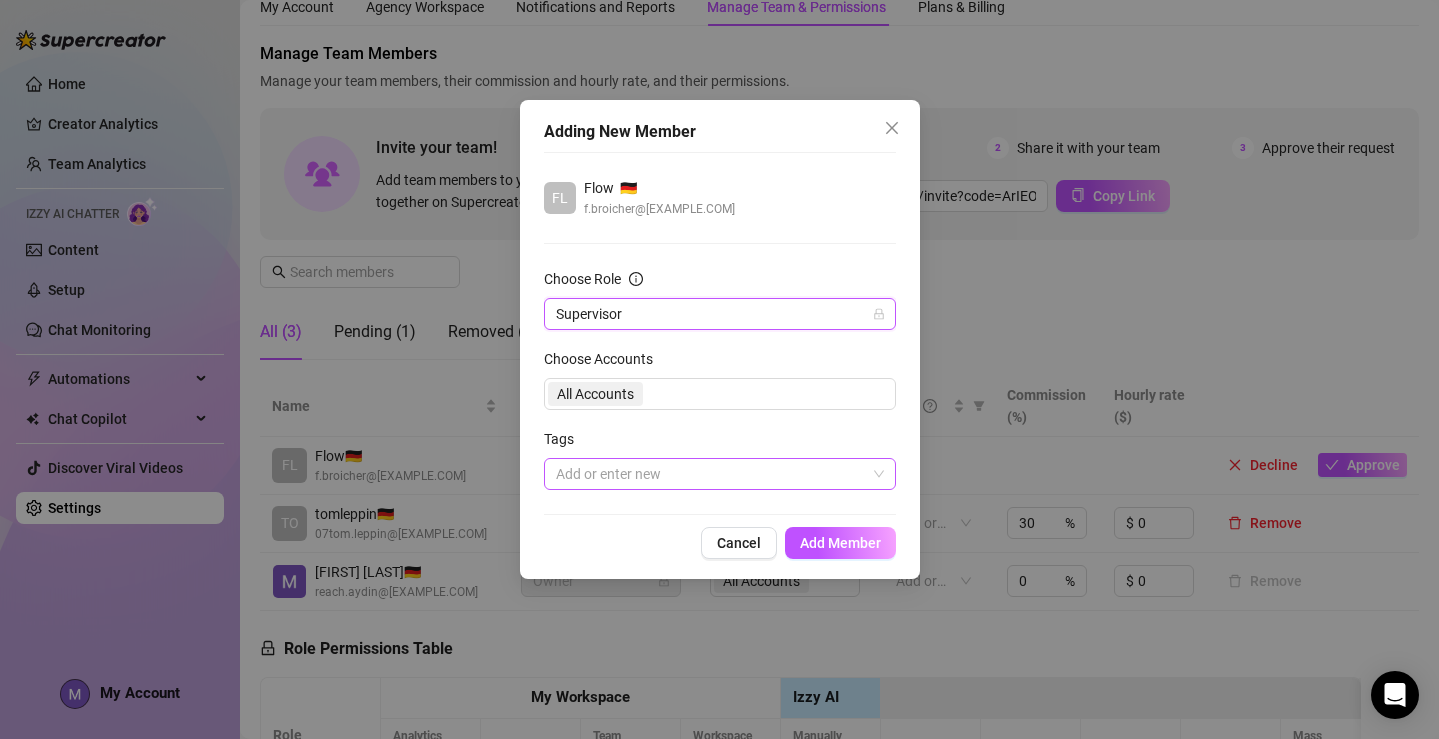 click at bounding box center (709, 474) 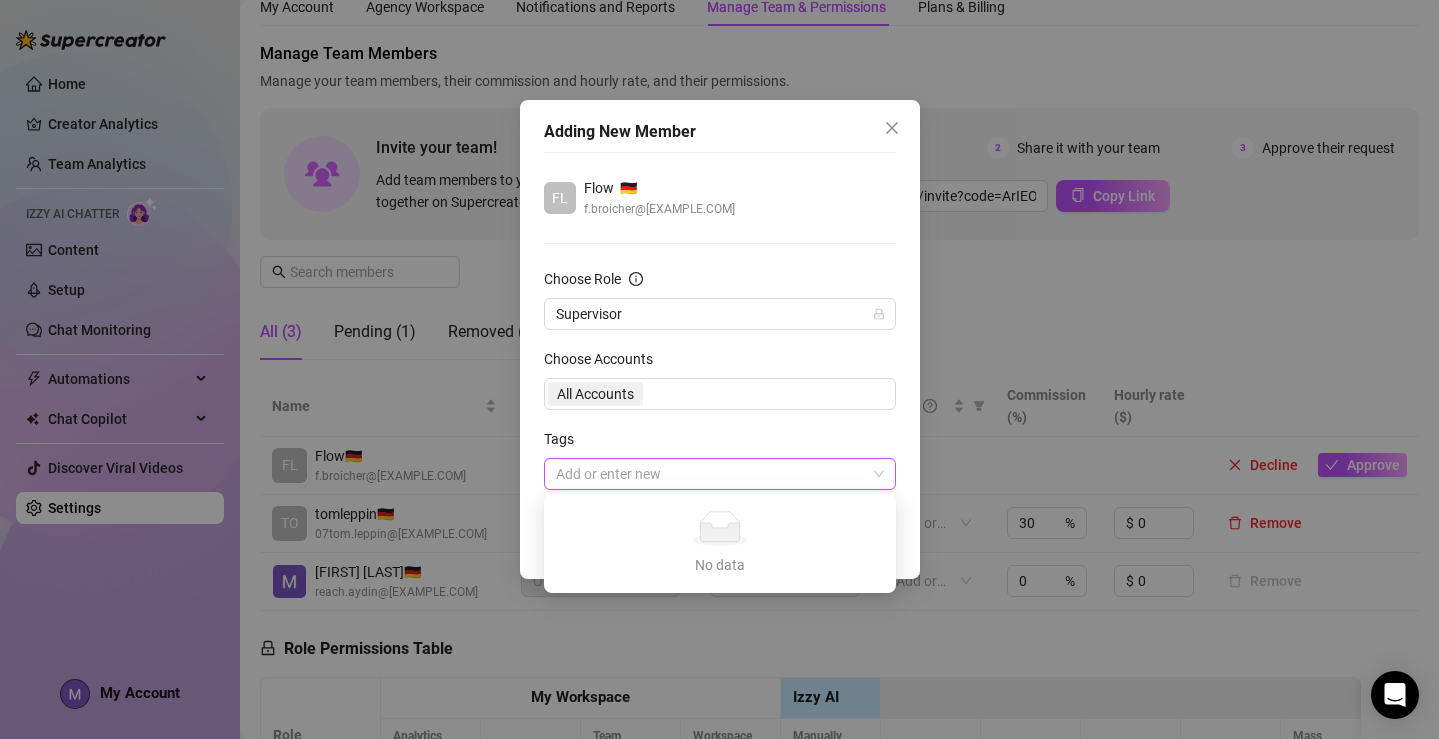 click at bounding box center [709, 474] 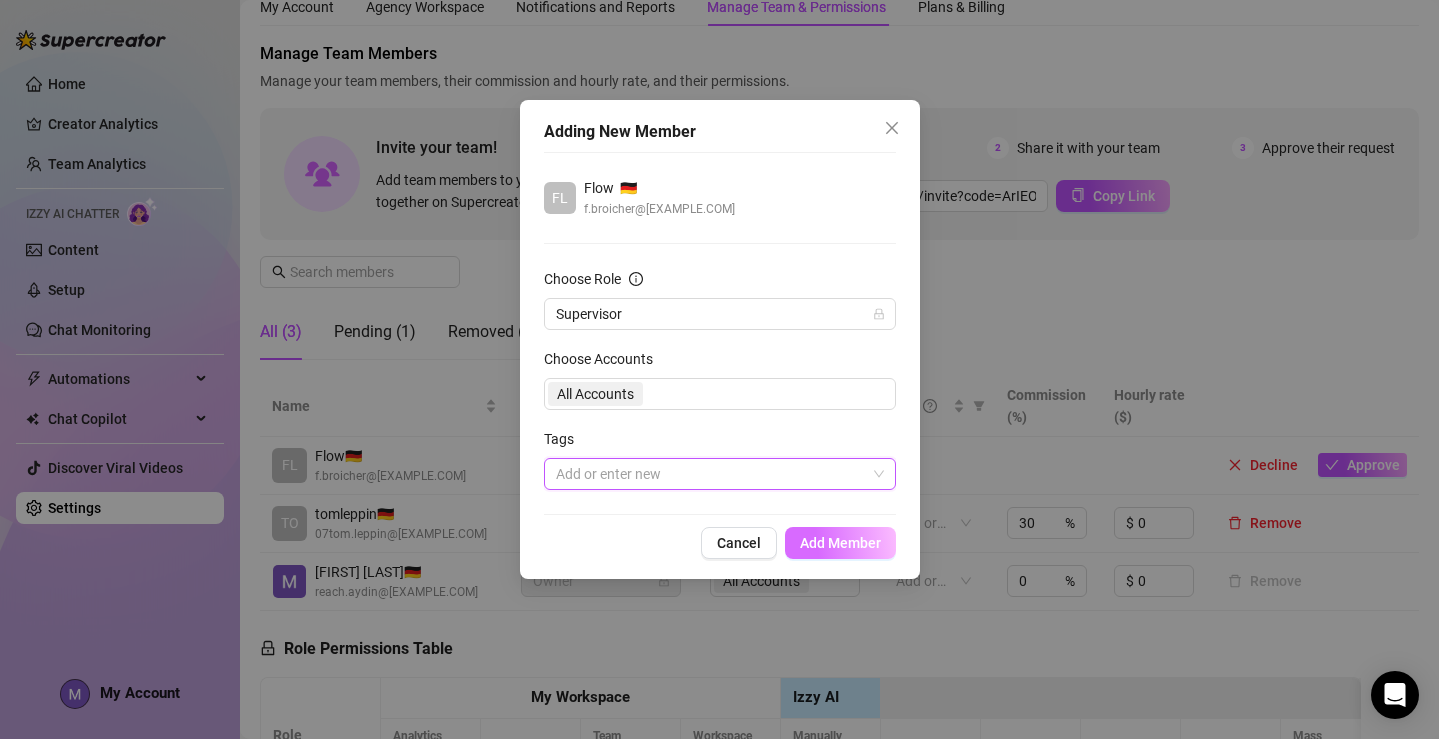 click on "Add Member" at bounding box center [840, 543] 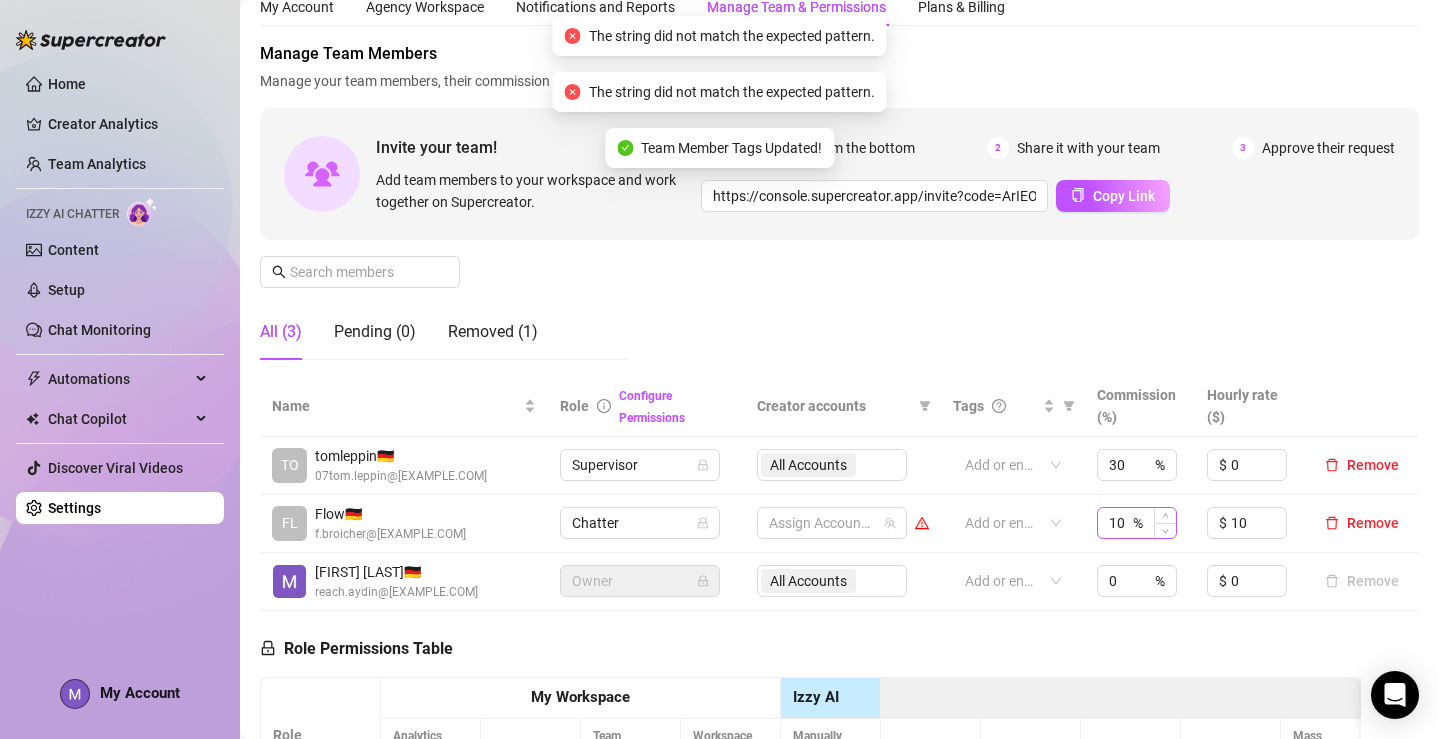click on "10 %" at bounding box center (1137, 523) 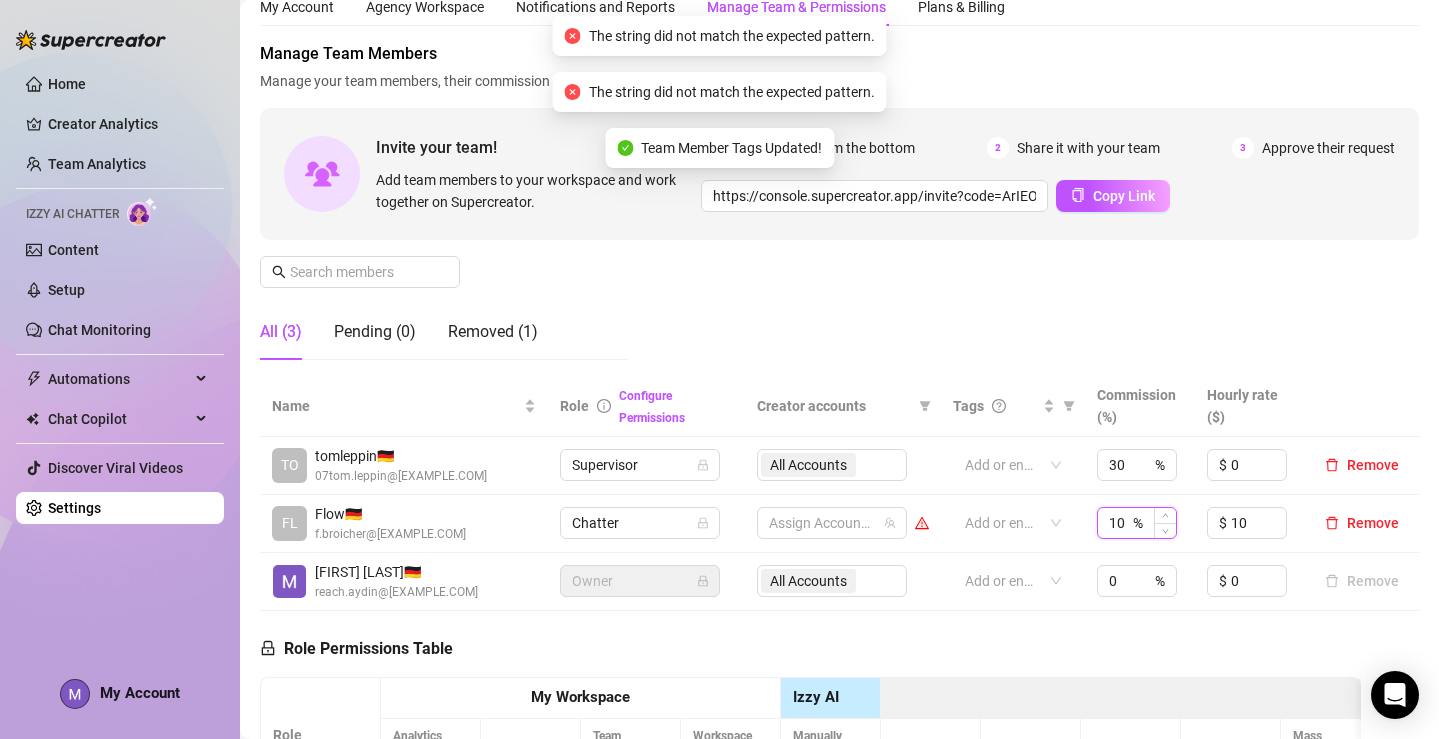 type on "1" 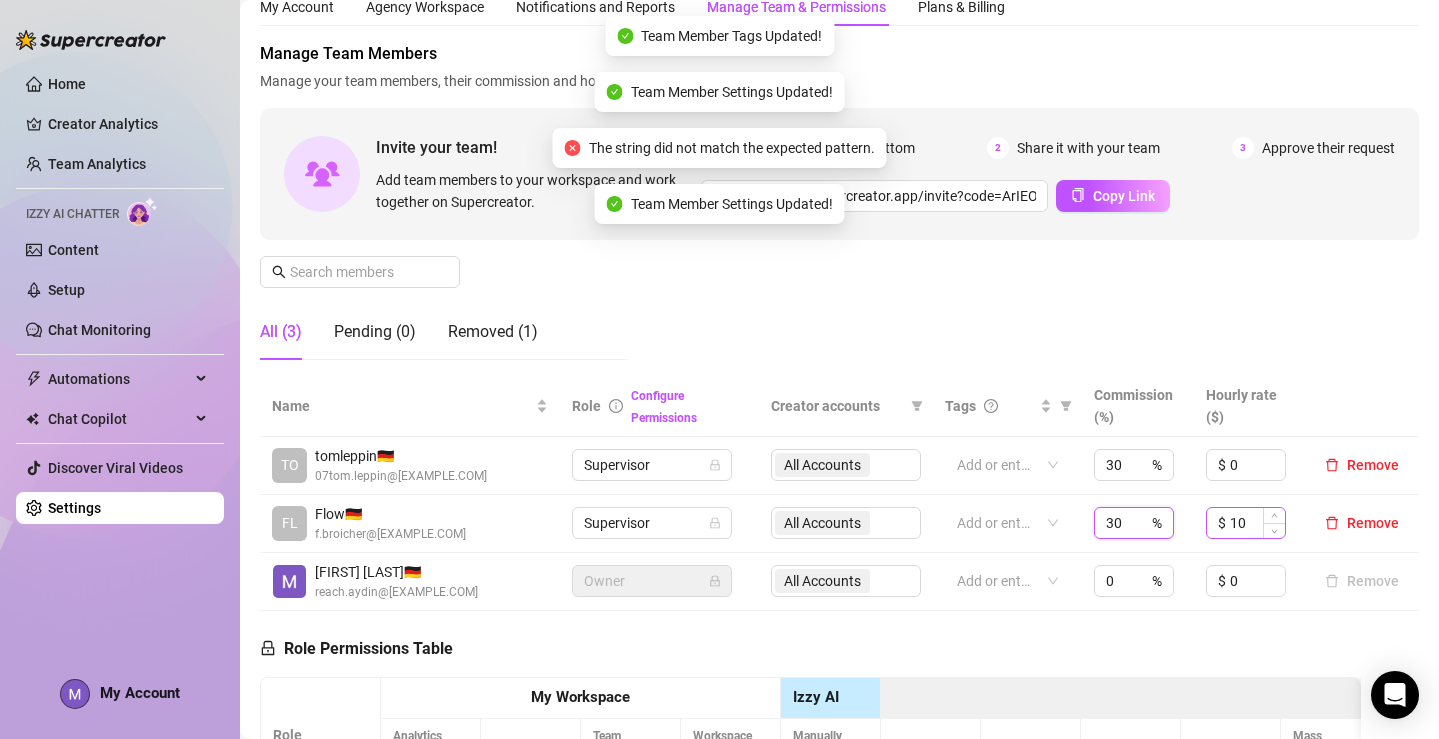 type on "30" 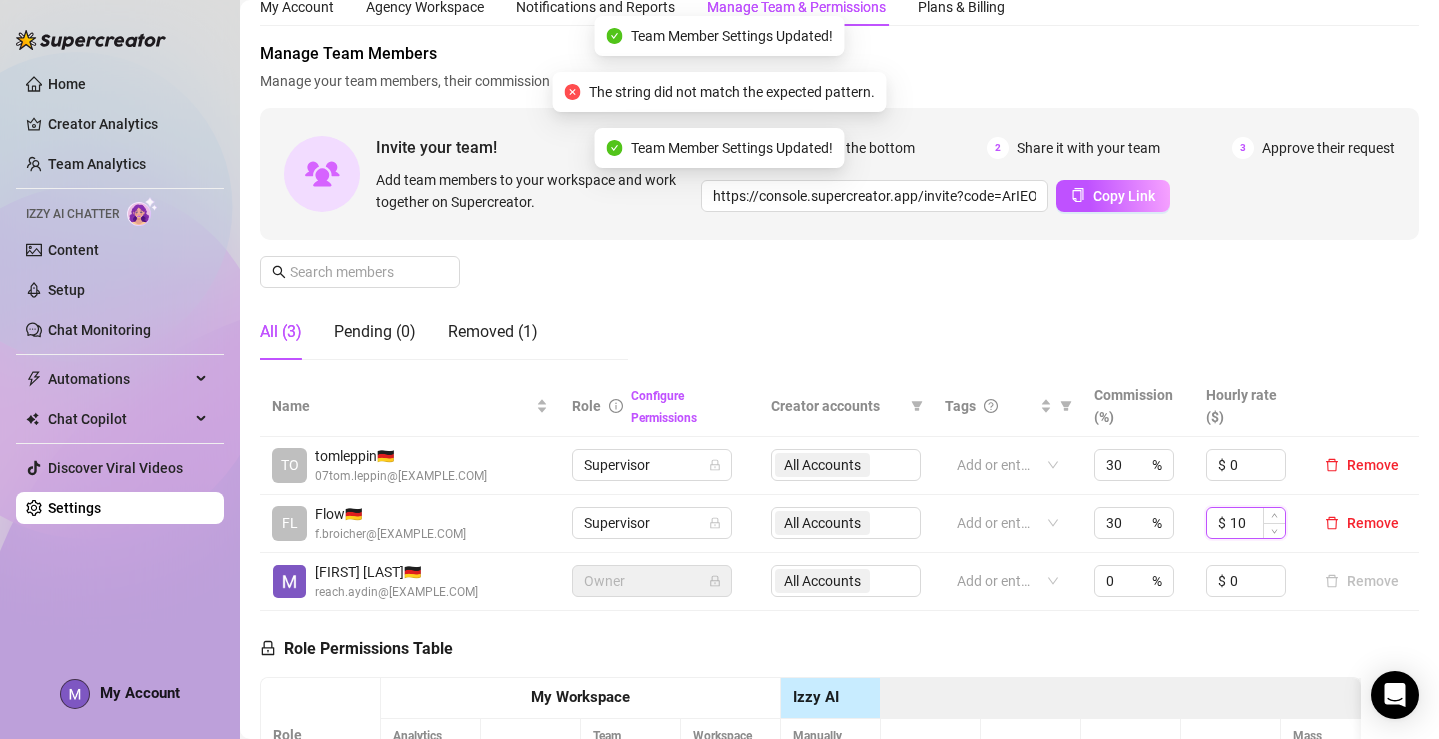 click on "10" at bounding box center [1257, 523] 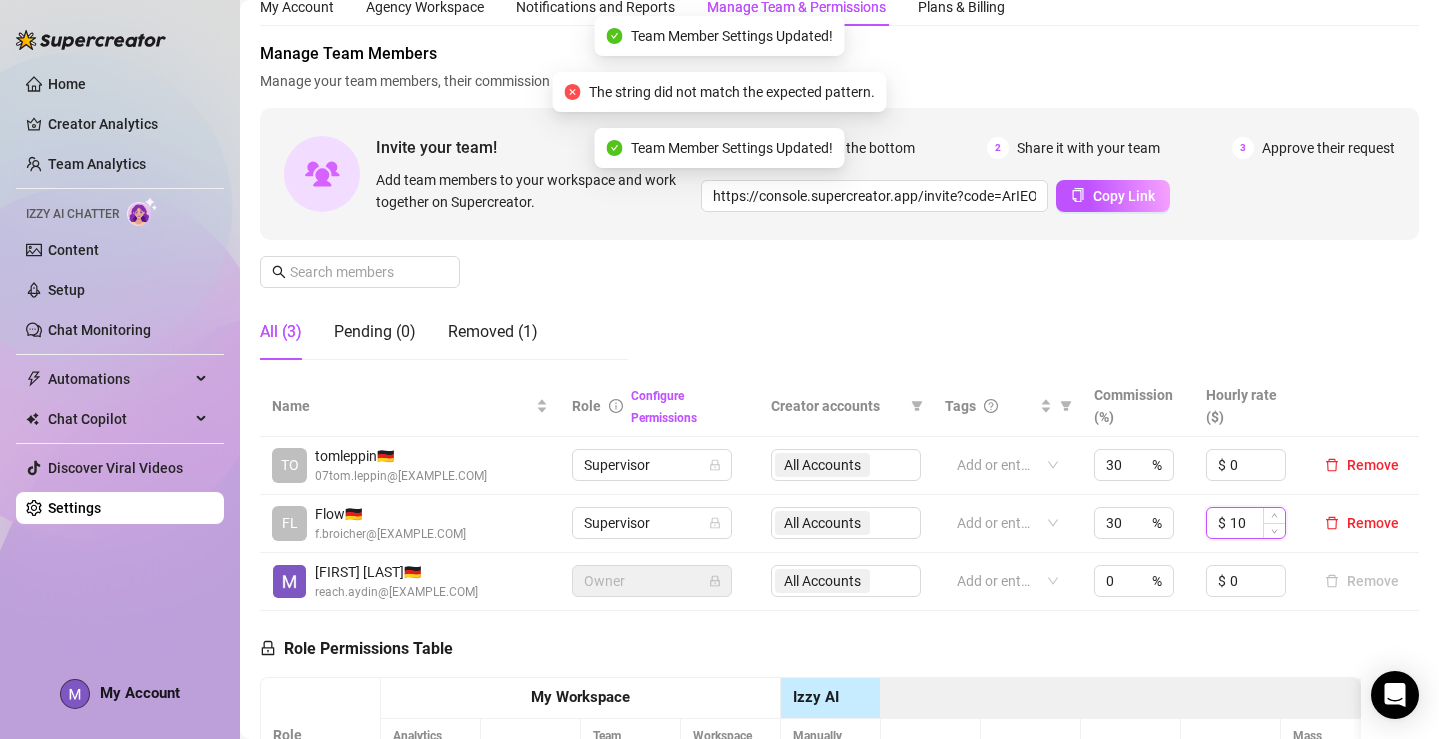 type on "1" 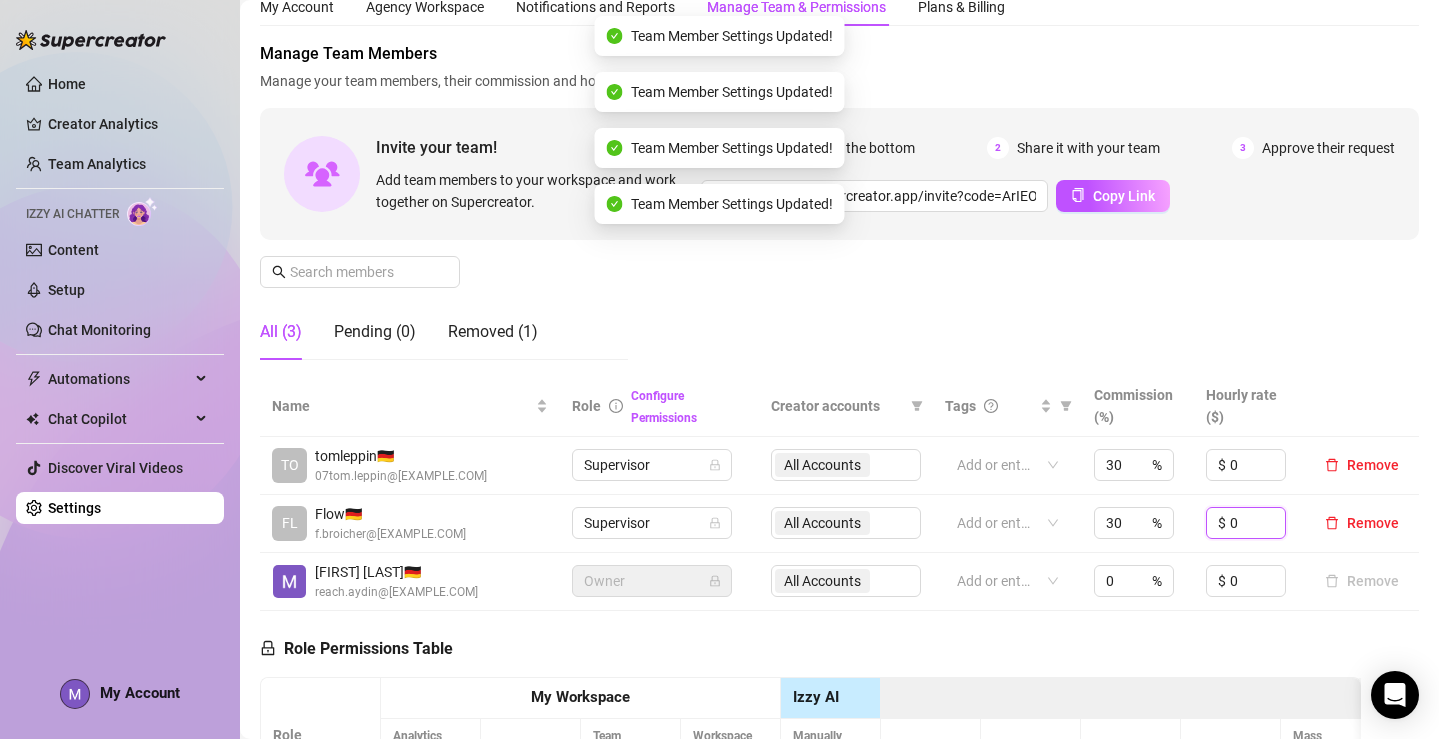 type on "0" 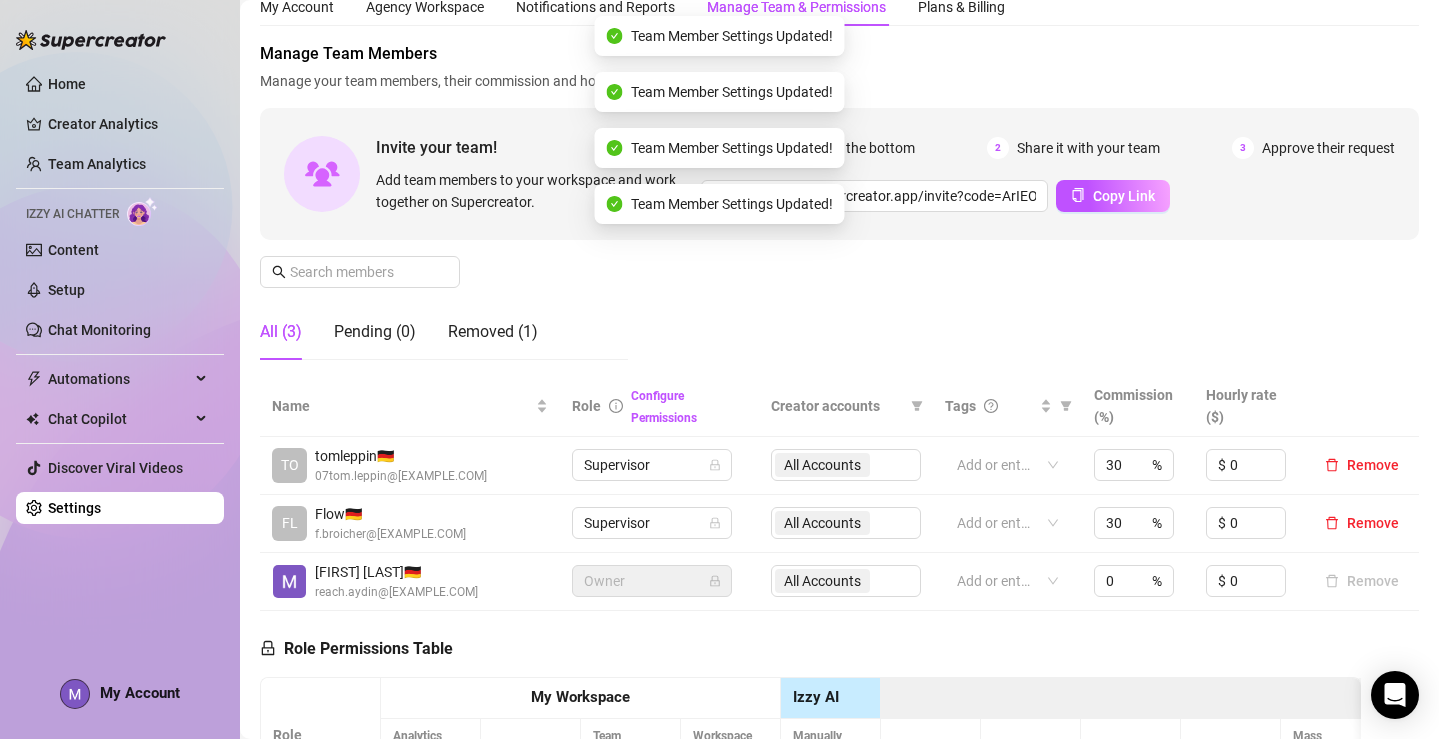 click on "Manage Team Members Manage your team members, their commission and hourly rate, and their permissions. Invite your team! Add team members to your workspace and work together on Supercreator. 1 Copy the link from the bottom 2 Share it with your team 3 Approve their request https://console.supercreator.app/invite?code=ArIEOycoHGVyqWCaLnQkabRESM63&workspace= Copy Link All (3) Pending (0) Removed (1)" at bounding box center (839, 209) 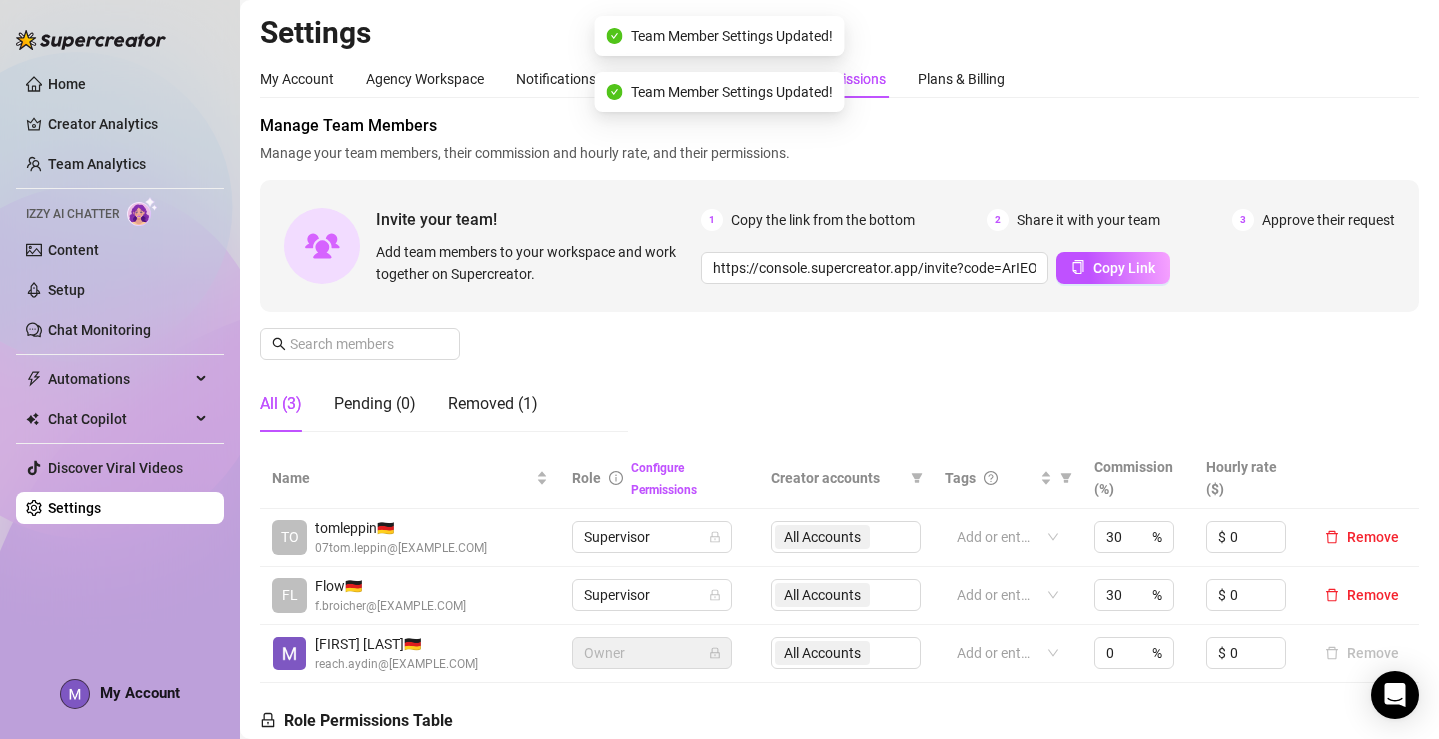 scroll, scrollTop: 0, scrollLeft: 0, axis: both 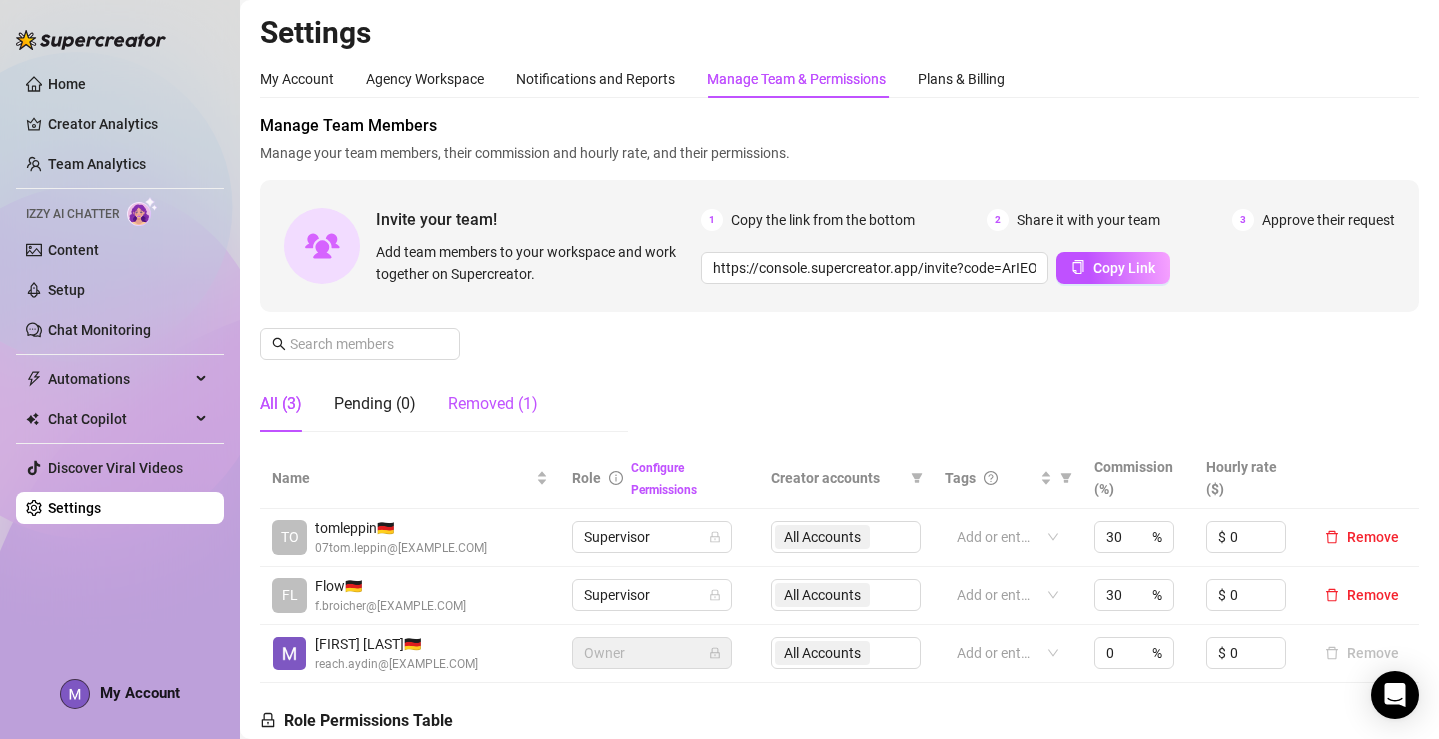 click on "Removed (1)" at bounding box center (493, 404) 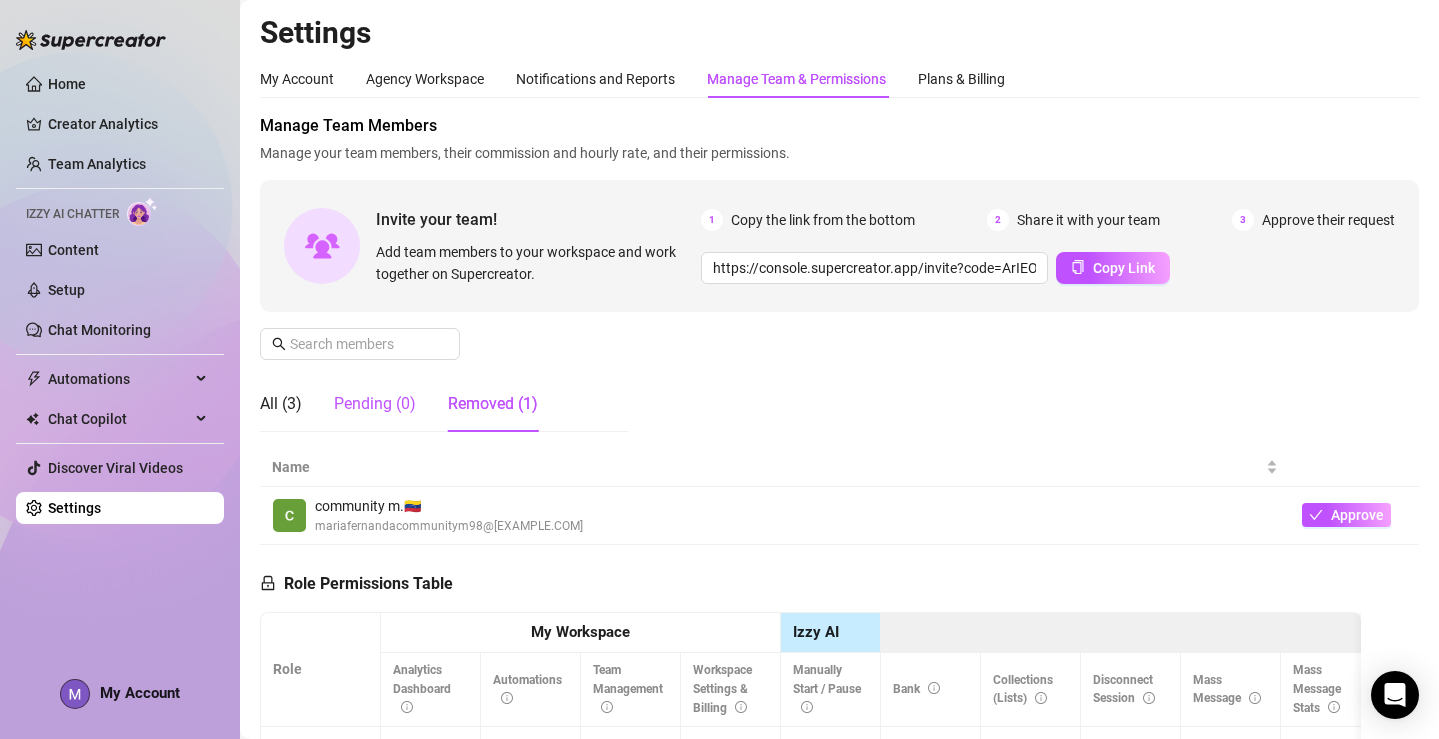 click on "Pending (0)" at bounding box center (375, 404) 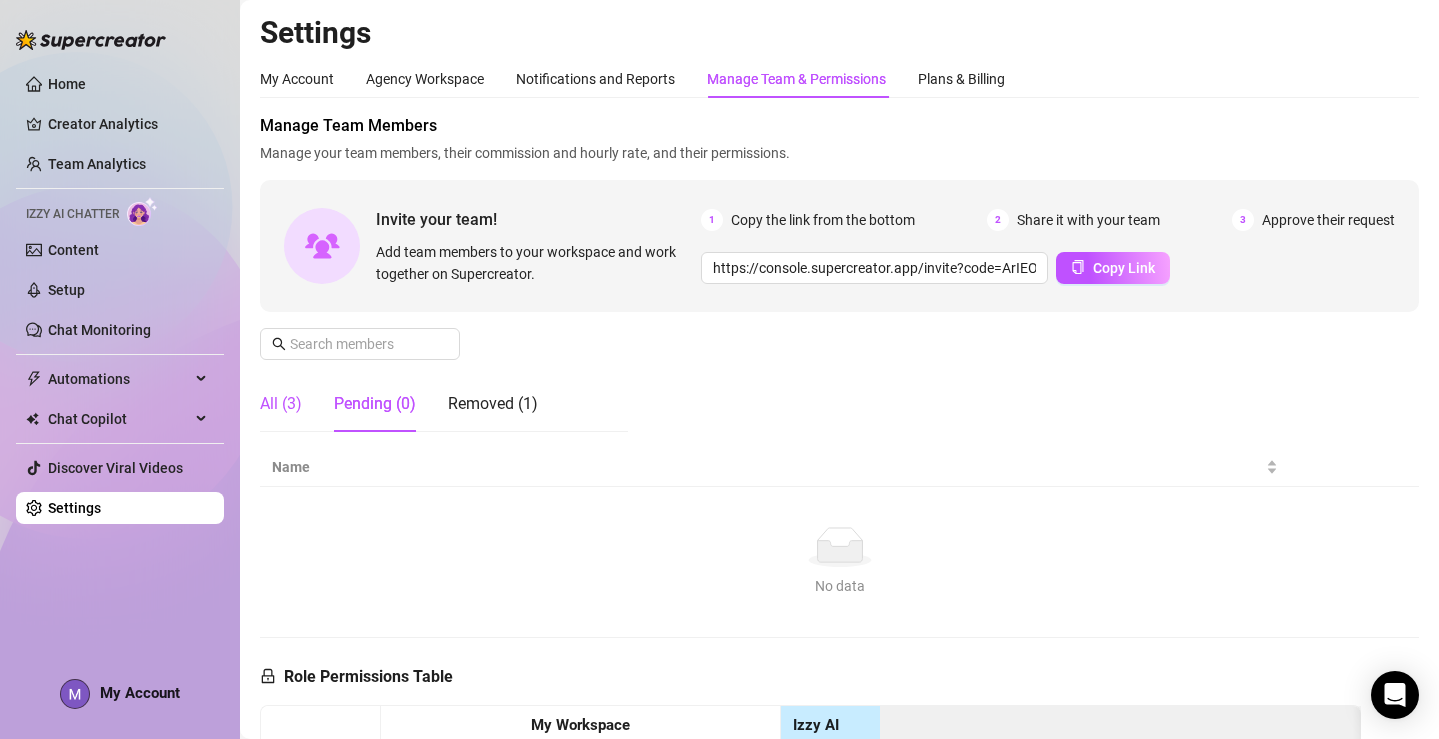 click on "All (3)" at bounding box center [281, 404] 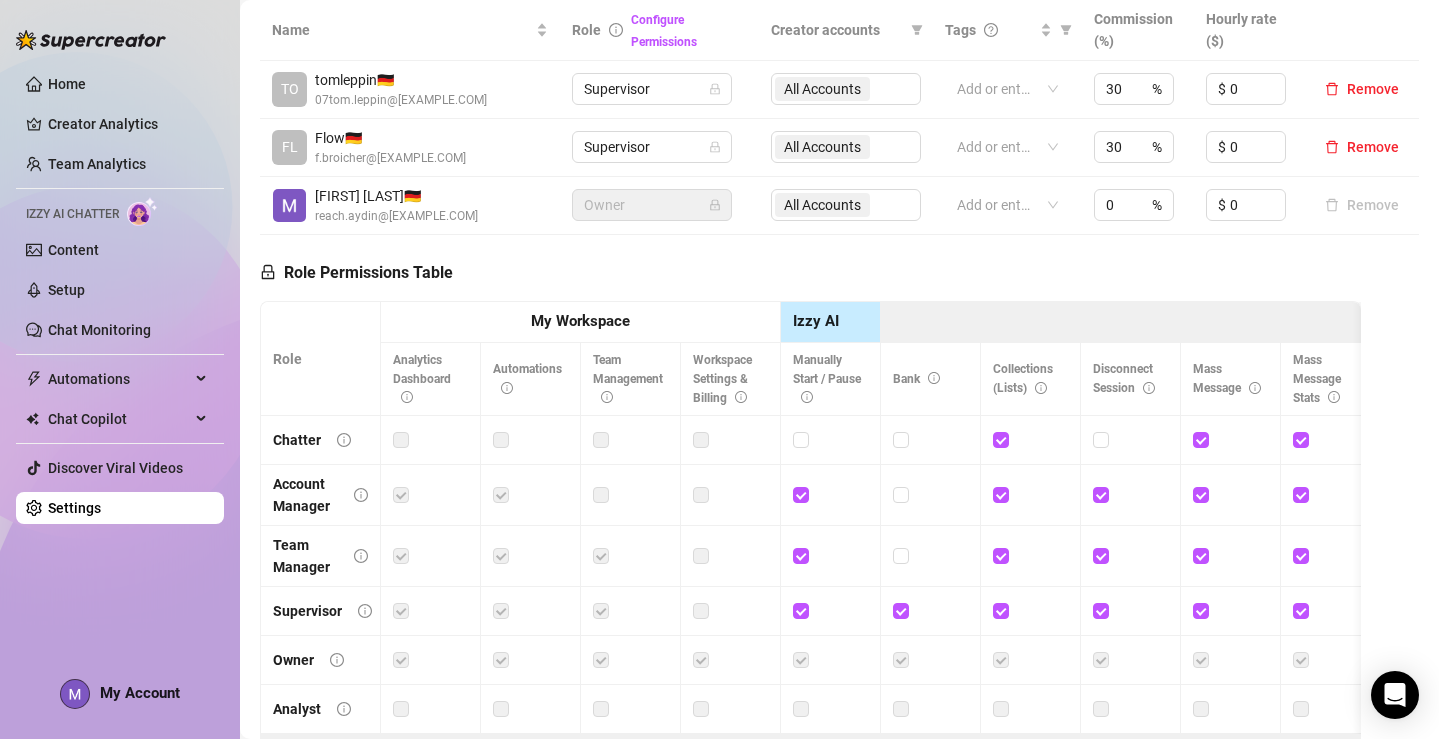 scroll, scrollTop: 522, scrollLeft: 0, axis: vertical 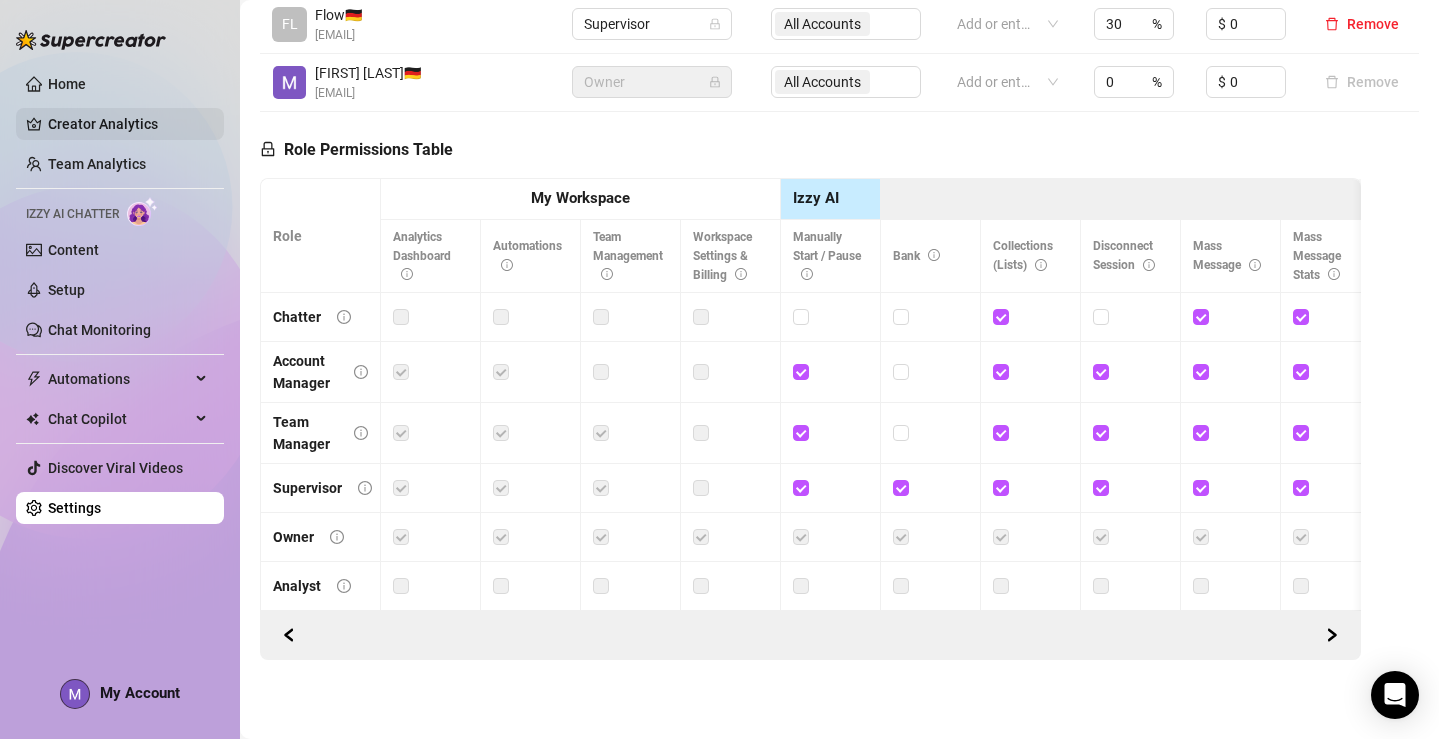 click on "Creator Analytics" at bounding box center [128, 124] 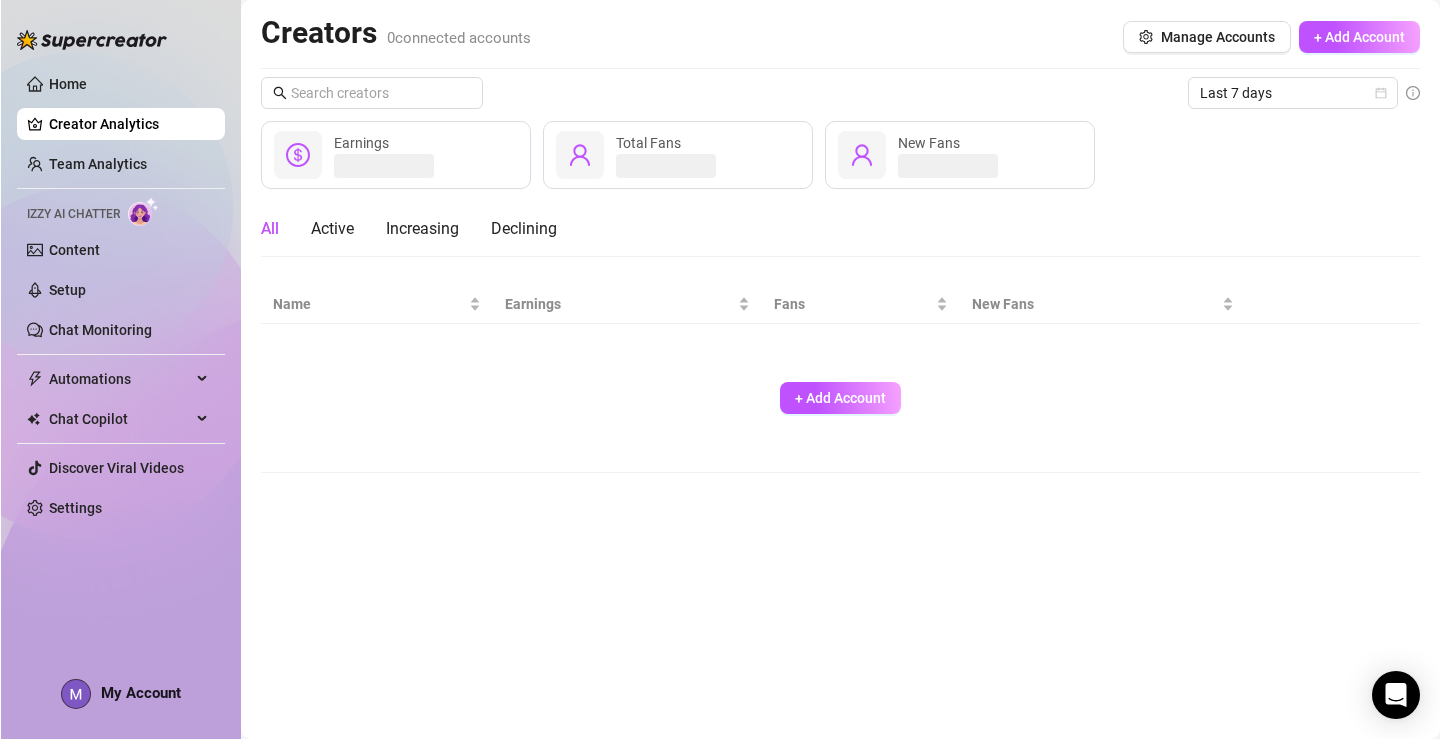 scroll, scrollTop: 0, scrollLeft: 0, axis: both 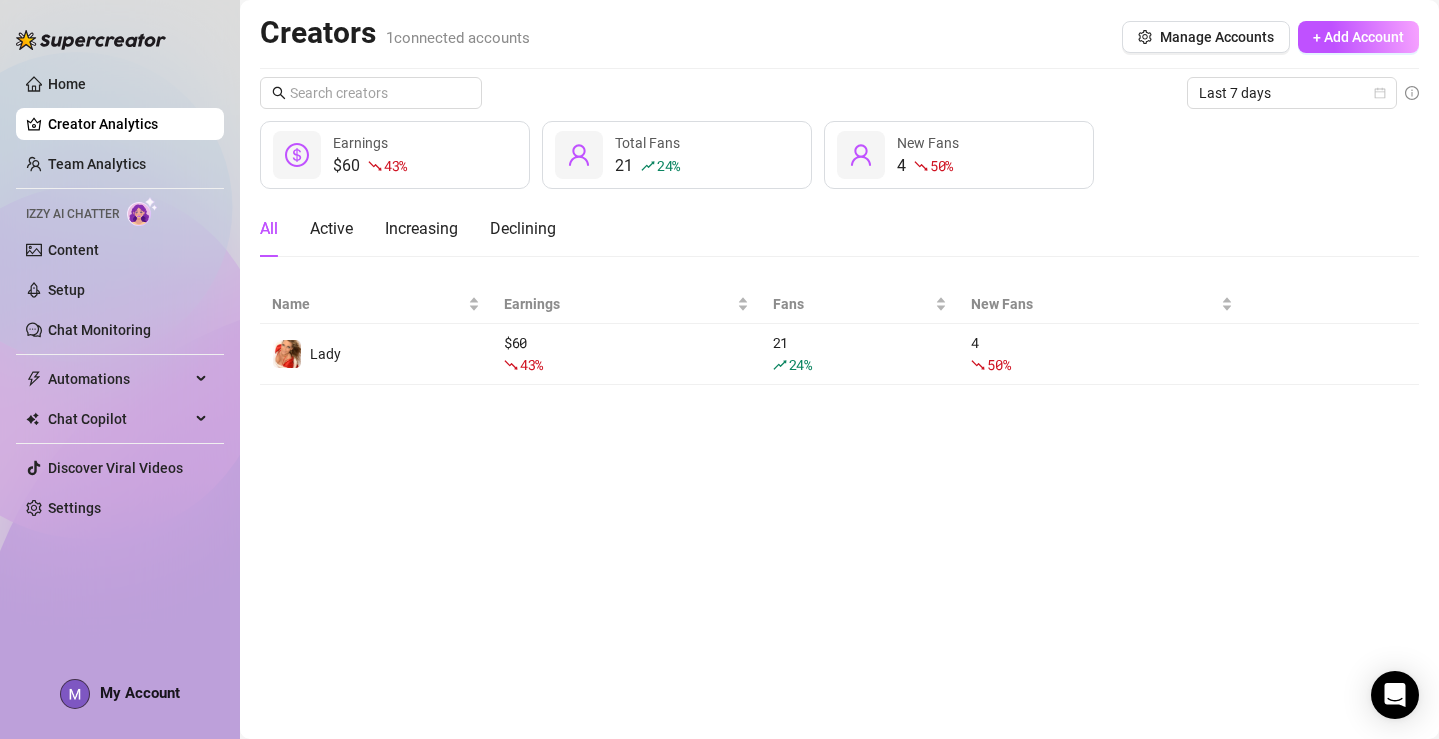 drag, startPoint x: 560, startPoint y: 41, endPoint x: 257, endPoint y: 40, distance: 303.00165 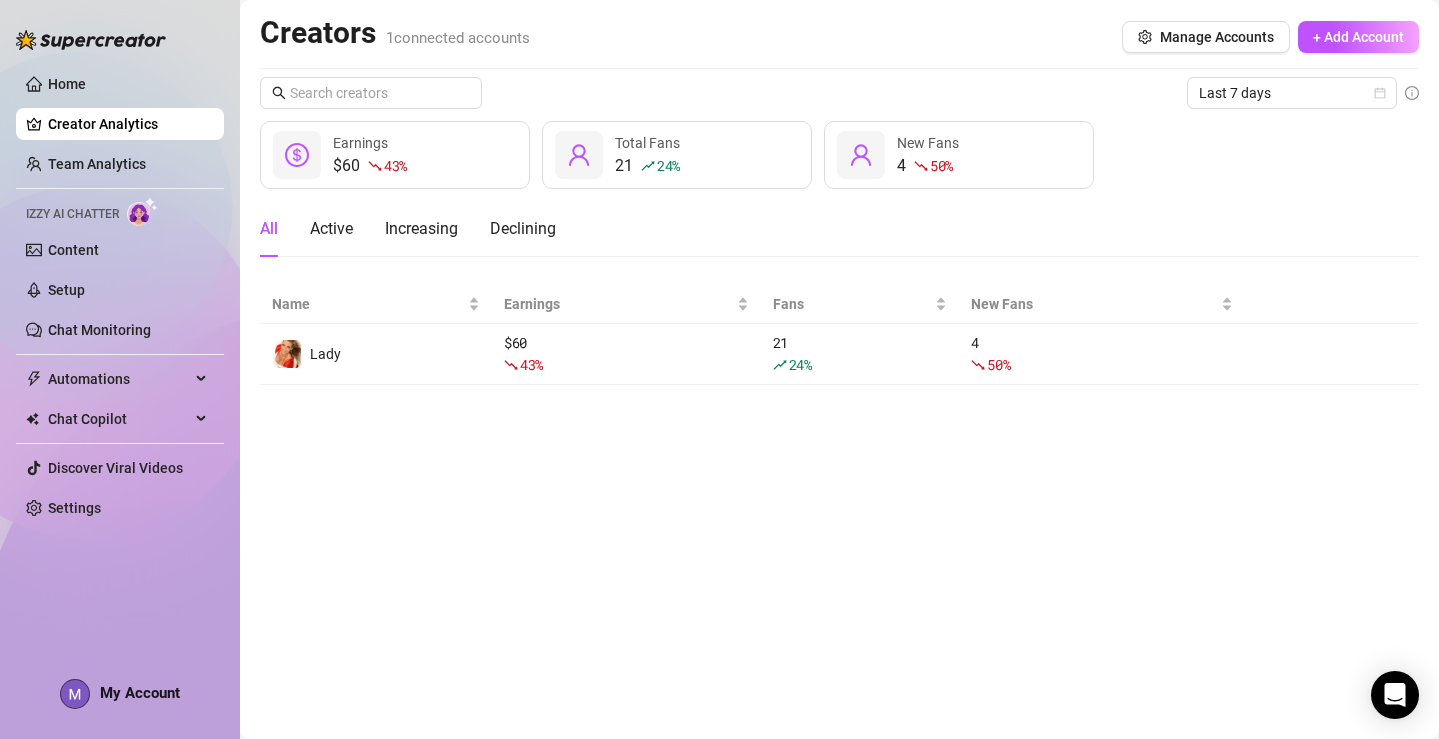 drag, startPoint x: 257, startPoint y: 39, endPoint x: 566, endPoint y: 32, distance: 309.07928 